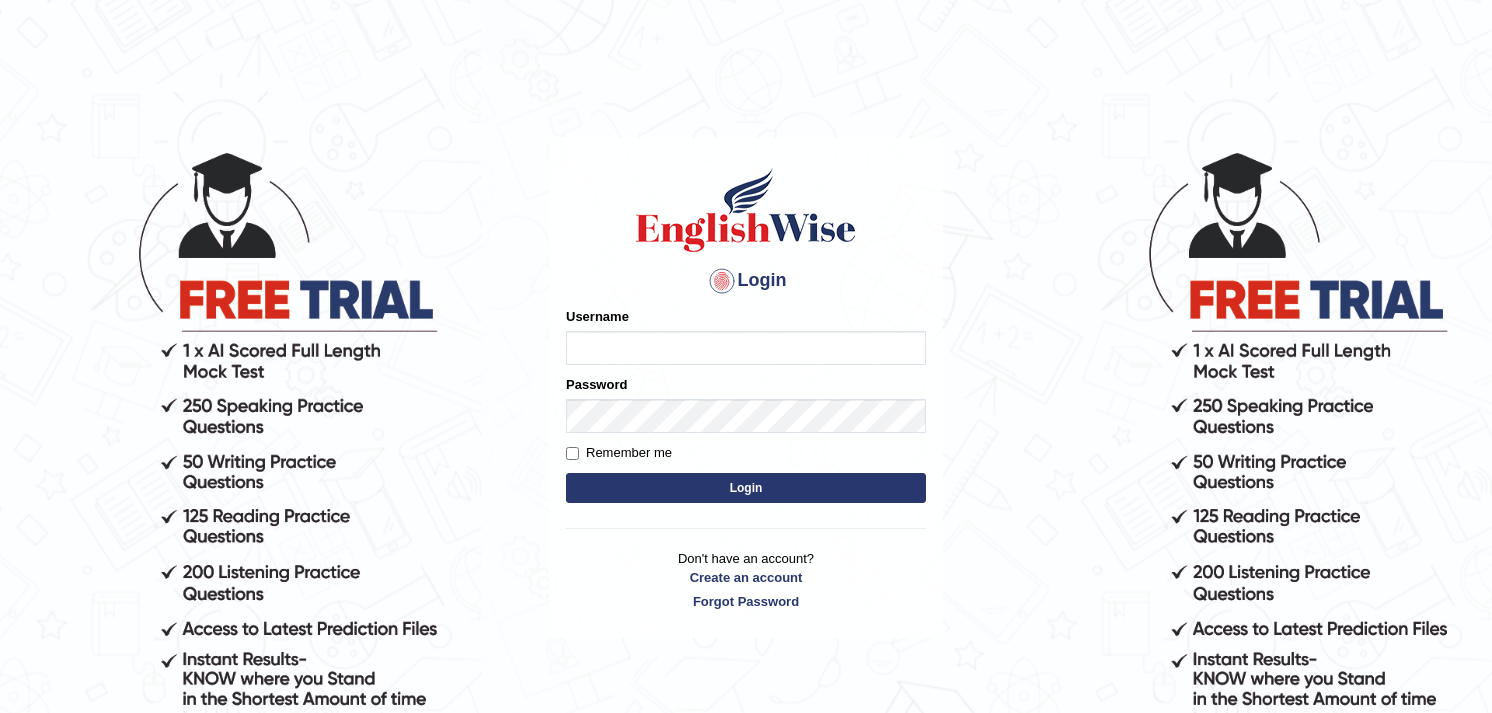 scroll, scrollTop: 0, scrollLeft: 0, axis: both 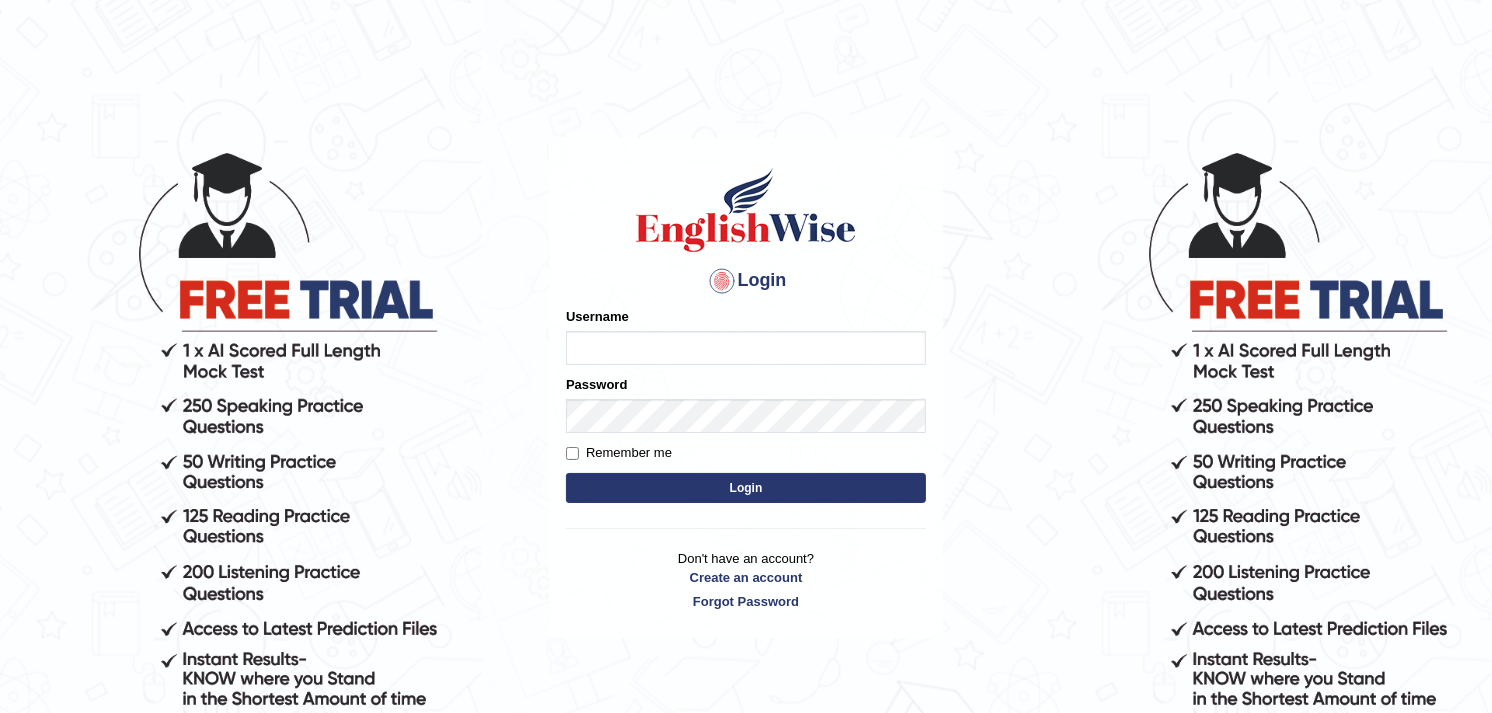 type on "Rajpradip" 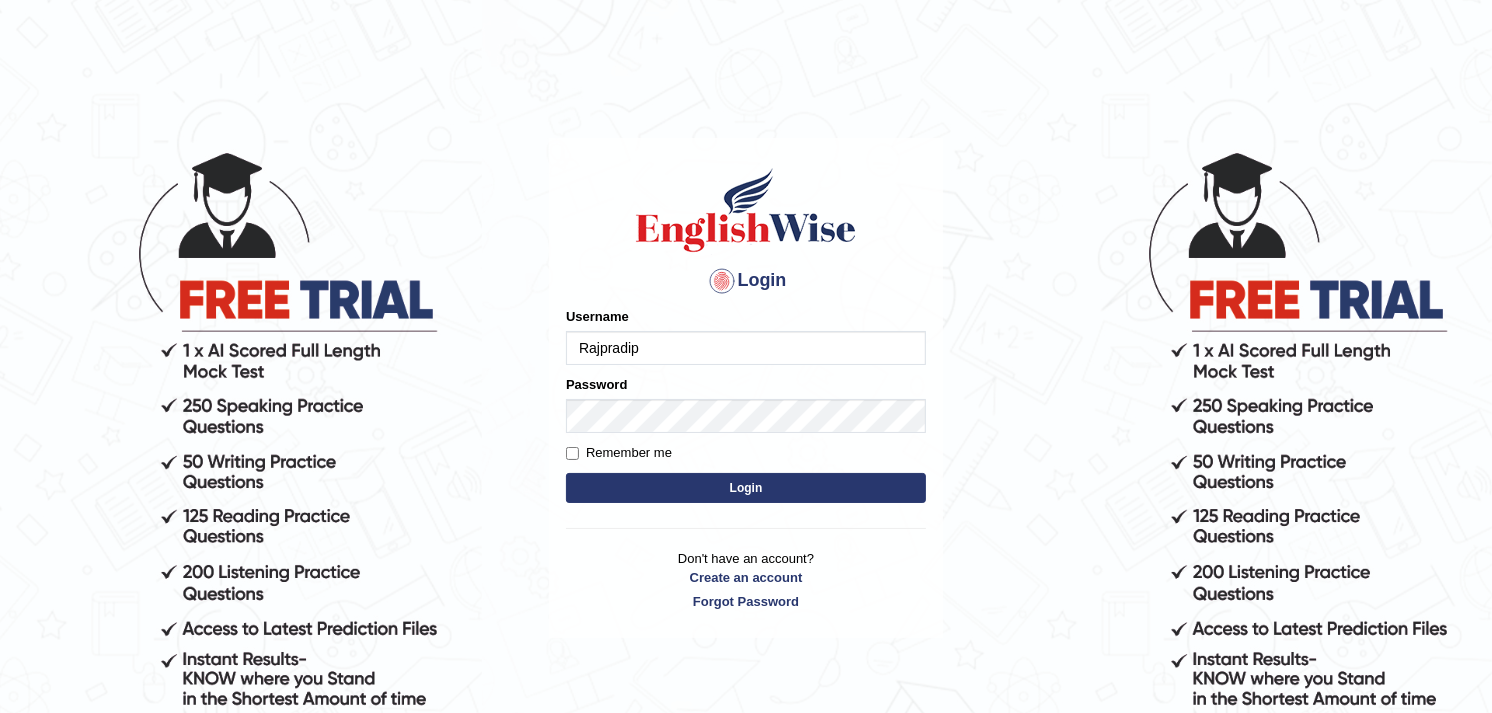click on "Login" at bounding box center (746, 488) 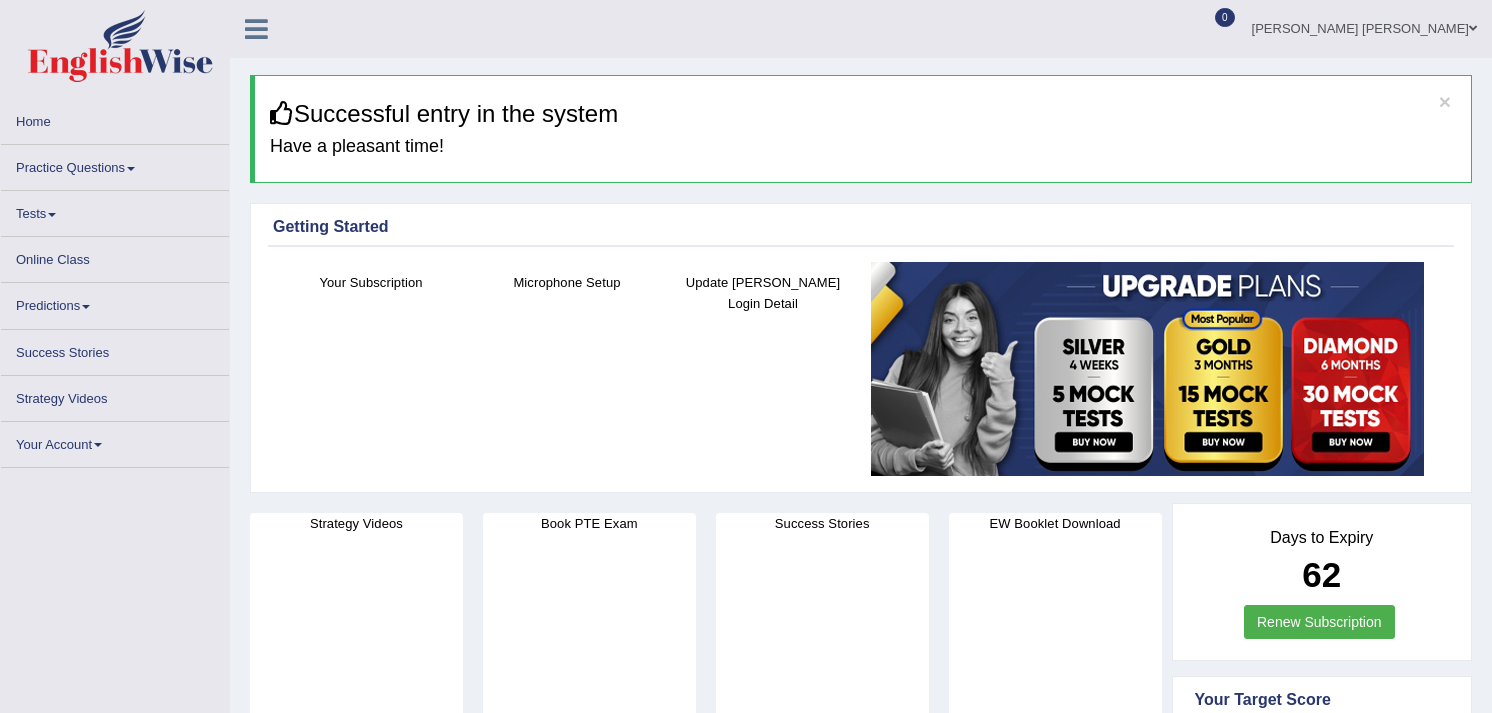 scroll, scrollTop: 0, scrollLeft: 0, axis: both 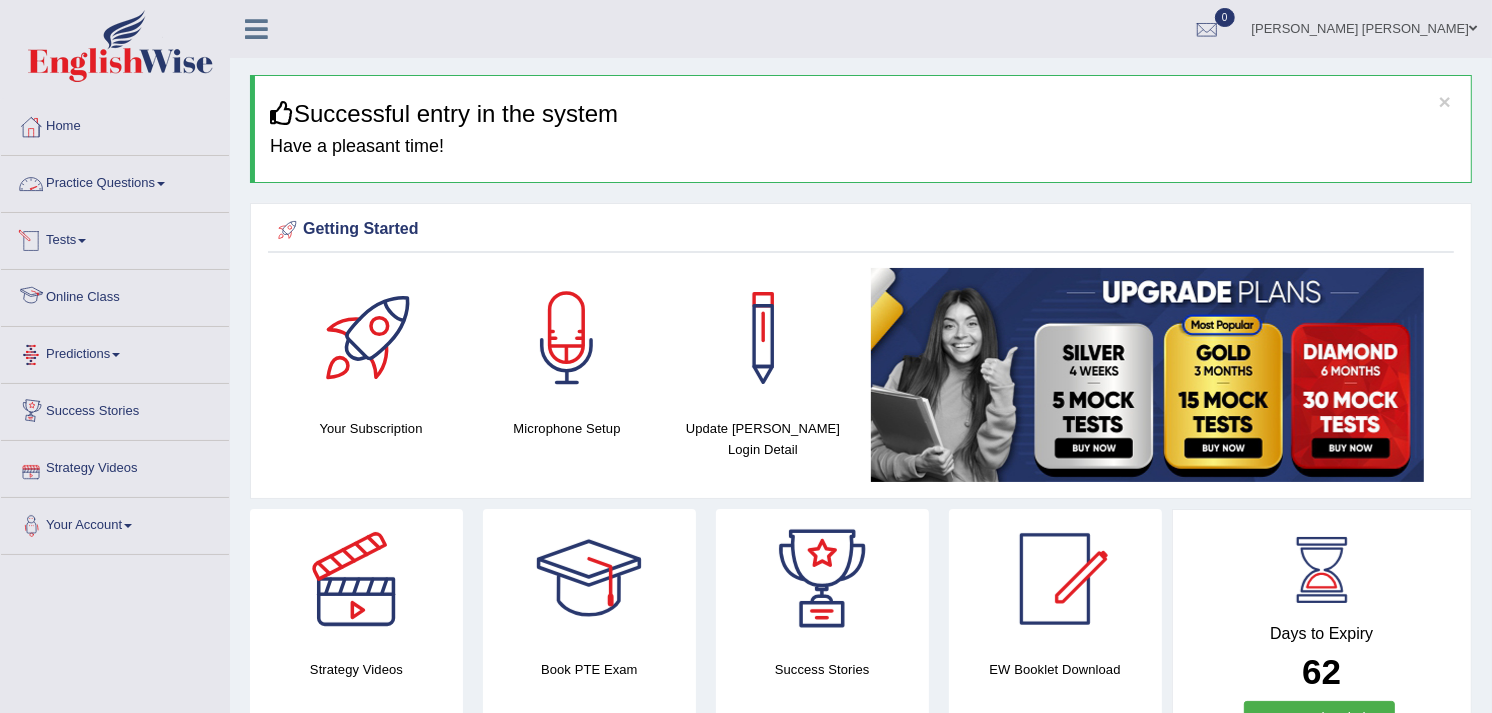 click on "Practice Questions" at bounding box center [115, 181] 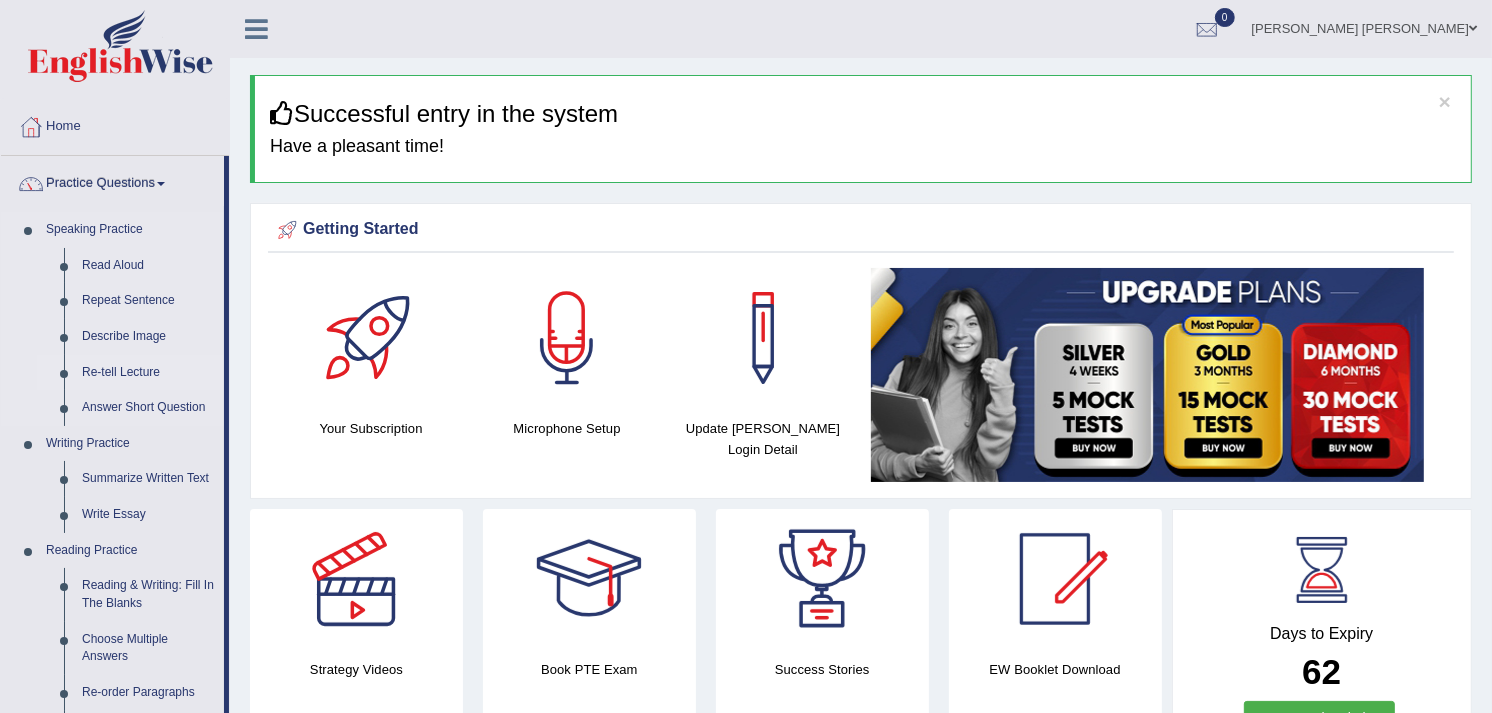 click on "Re-tell Lecture" at bounding box center (148, 373) 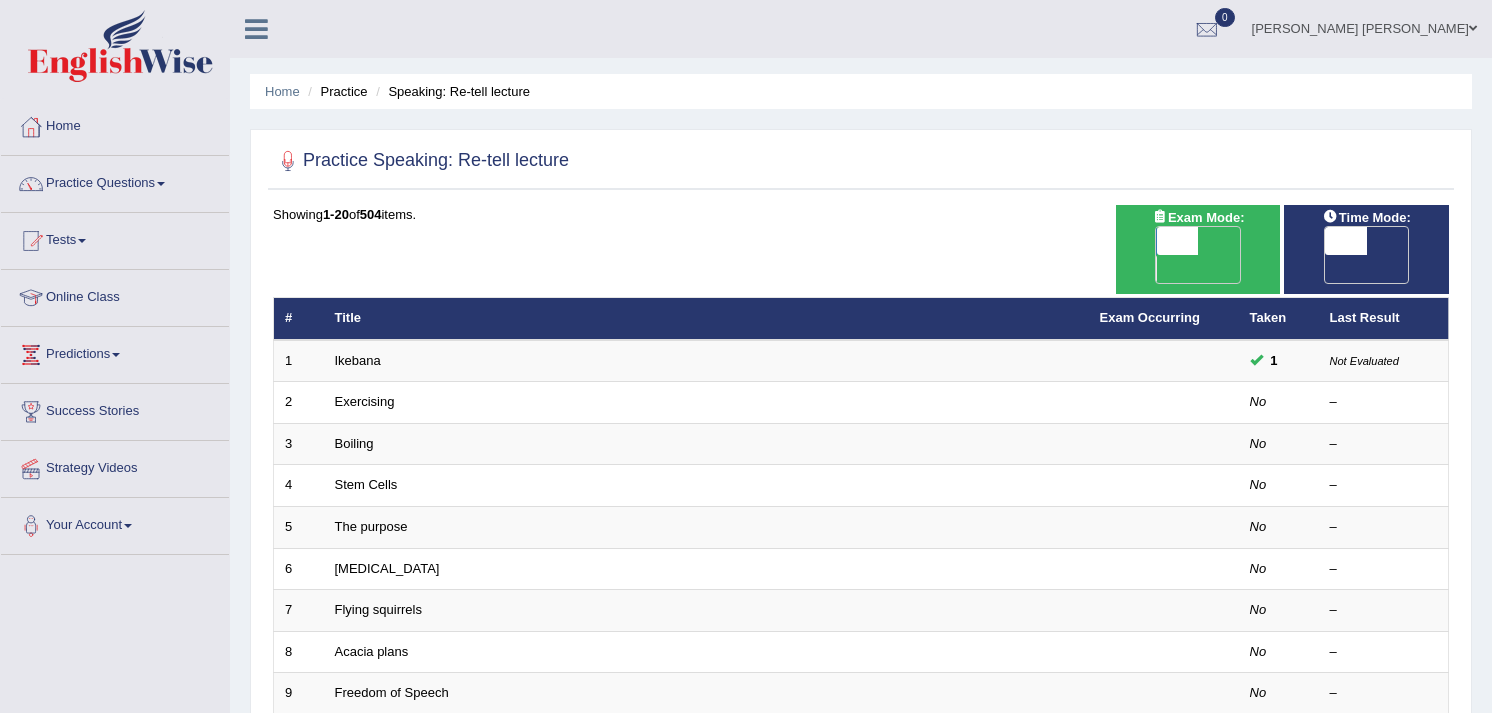 scroll, scrollTop: 0, scrollLeft: 0, axis: both 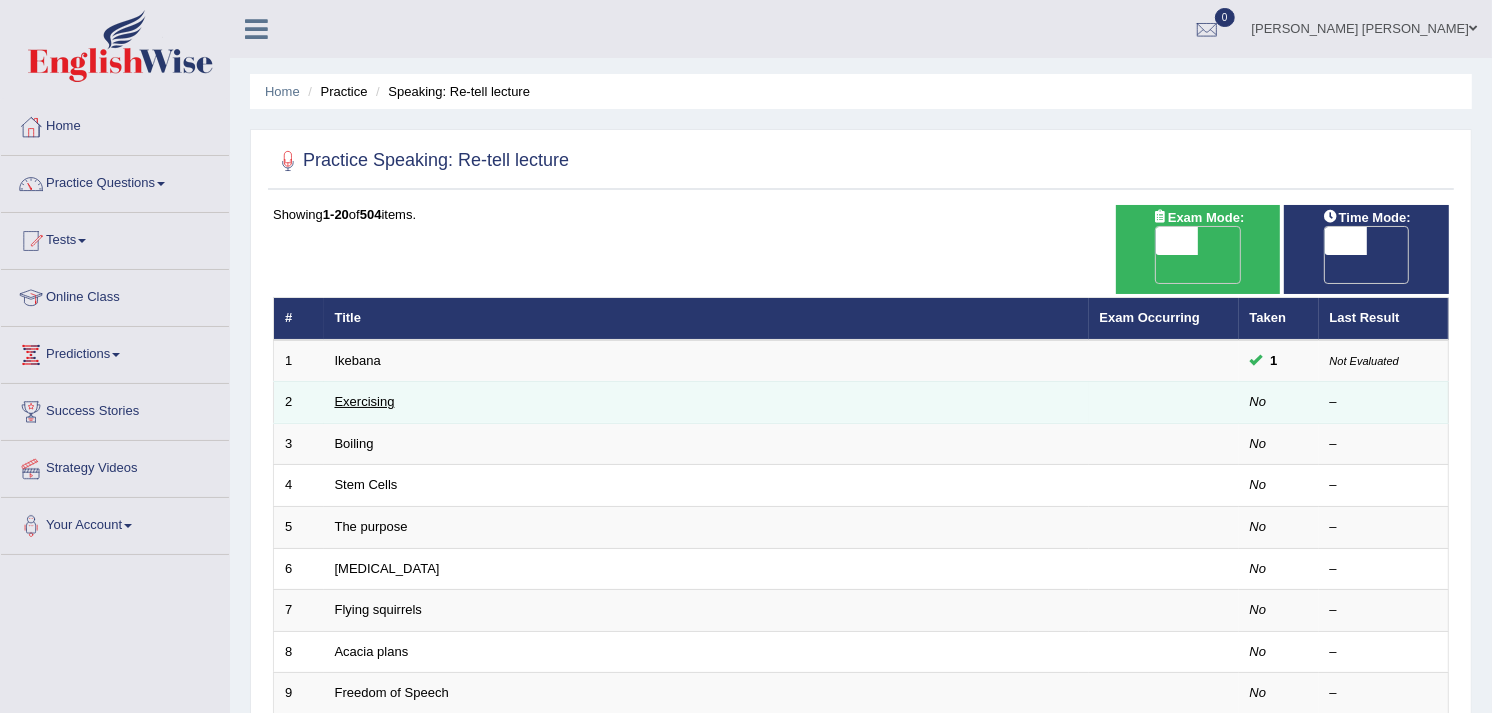 click on "Exercising" at bounding box center (365, 401) 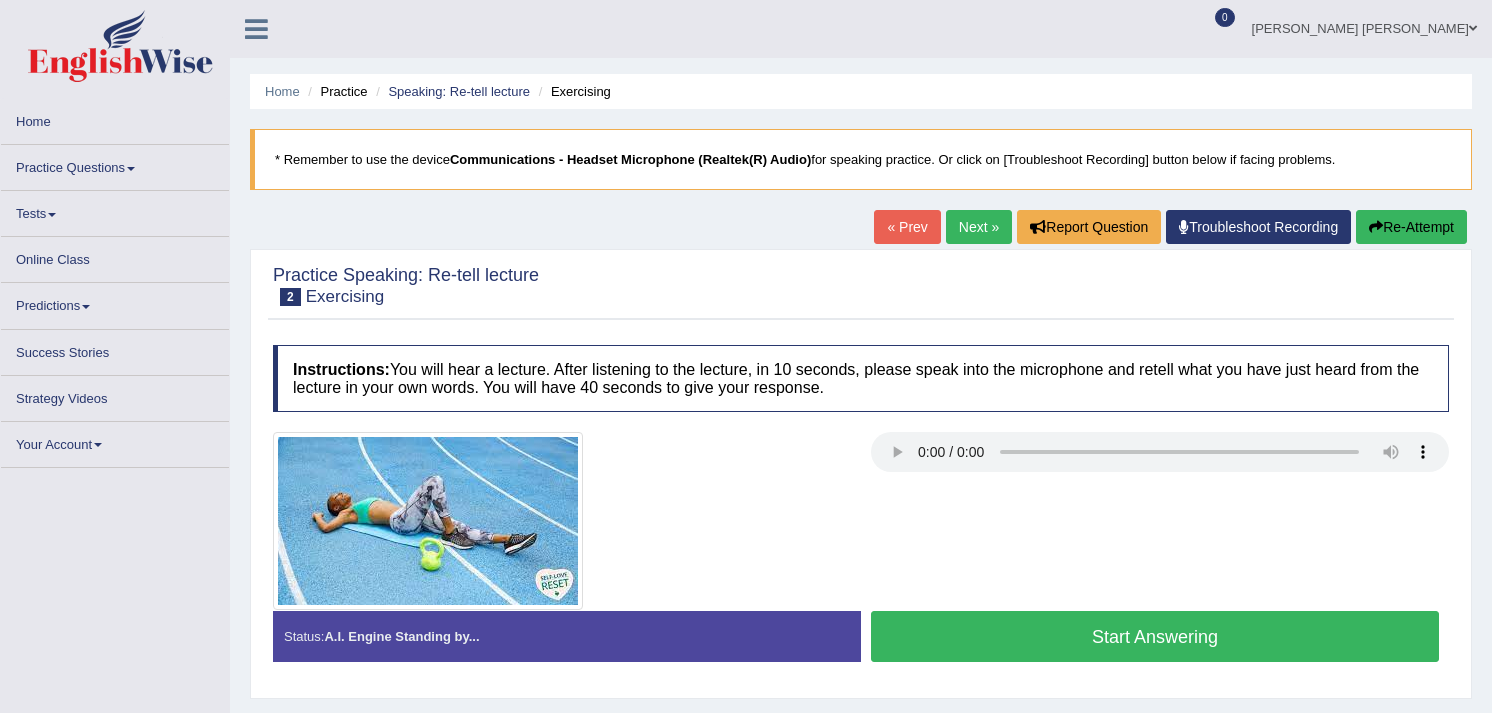 scroll, scrollTop: 0, scrollLeft: 0, axis: both 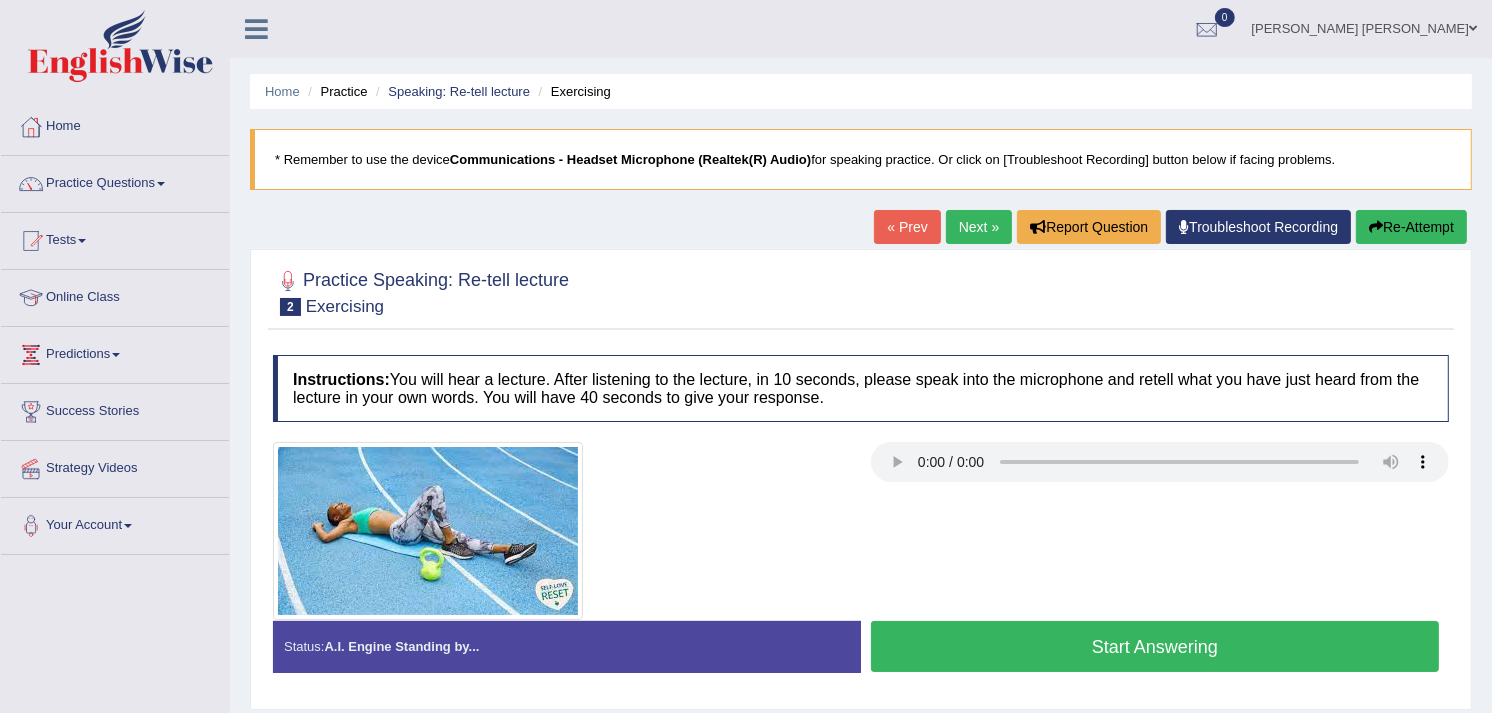click on "Start Answering" at bounding box center [1155, 646] 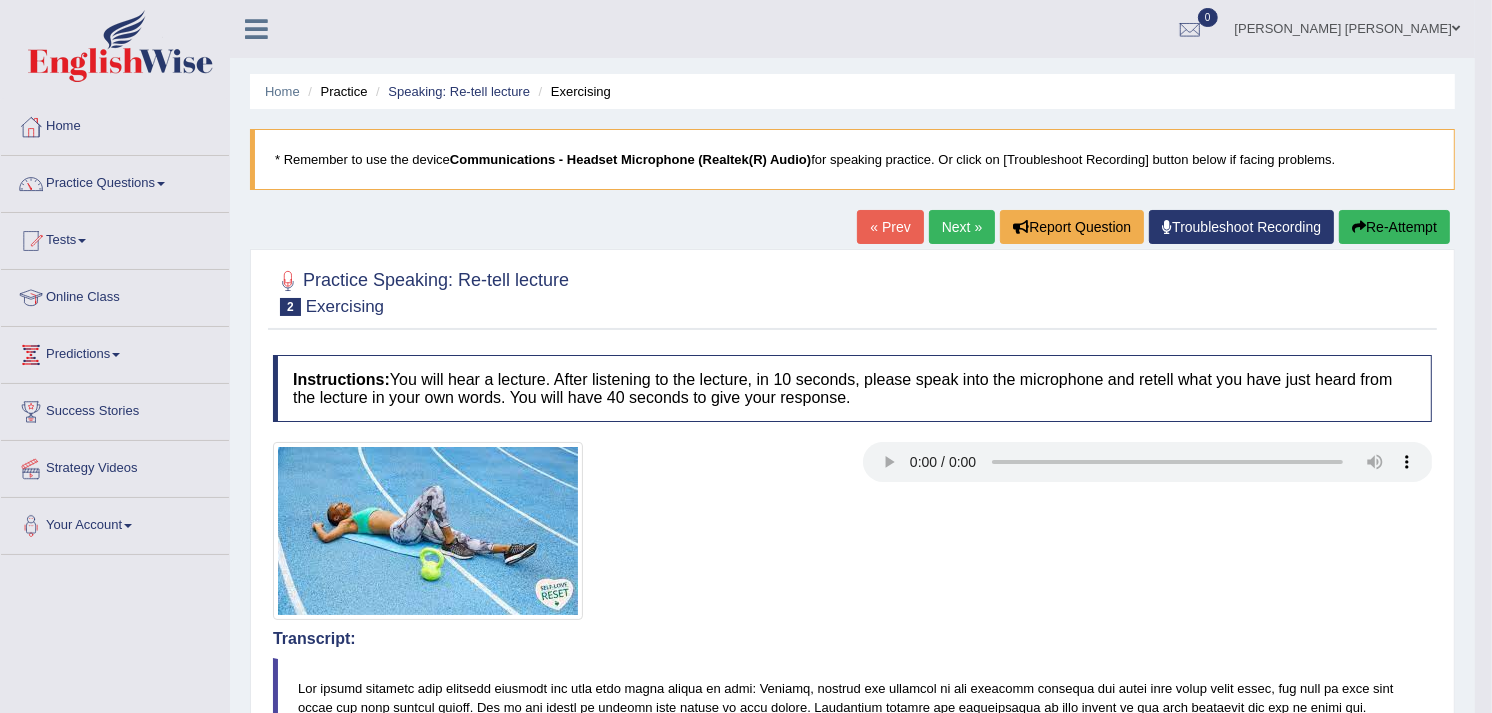 scroll, scrollTop: 623, scrollLeft: 0, axis: vertical 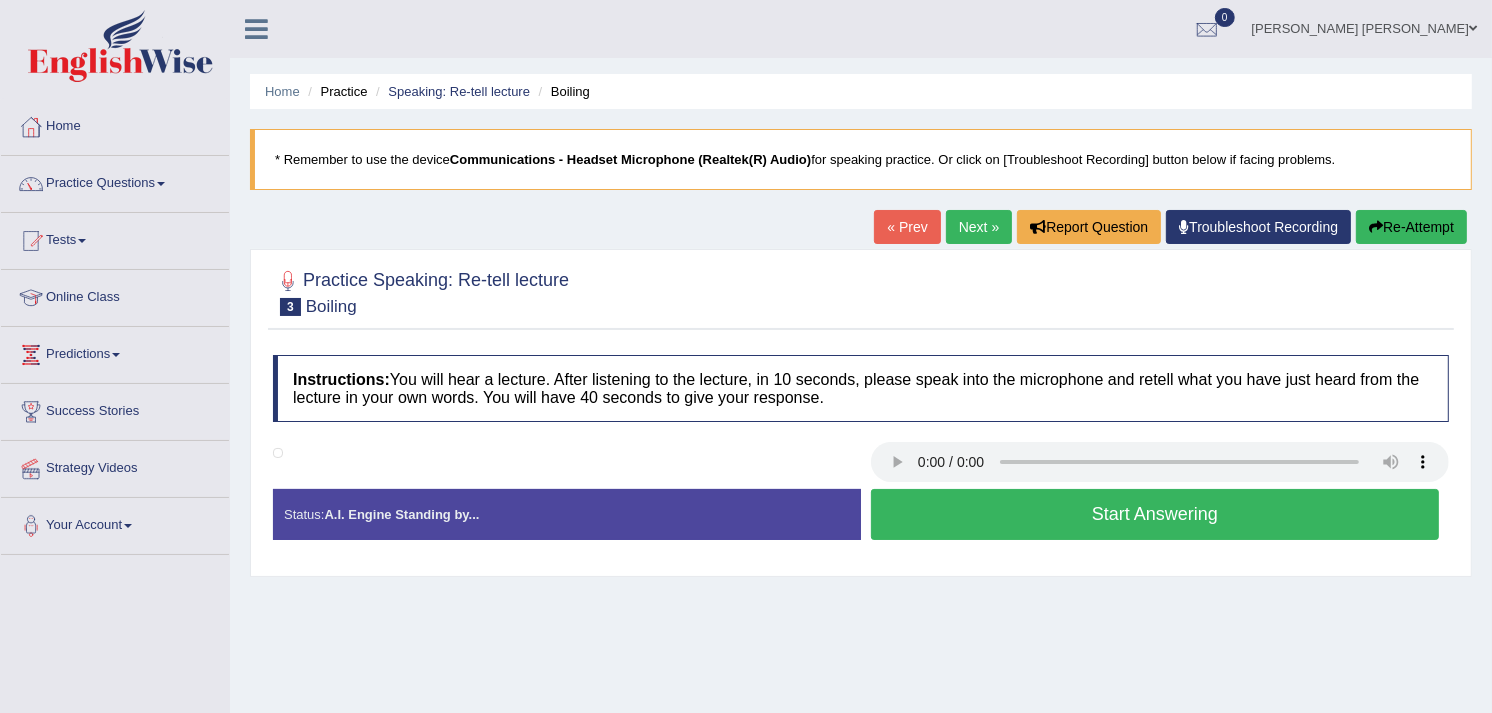 click on "Start Answering" at bounding box center [1155, 514] 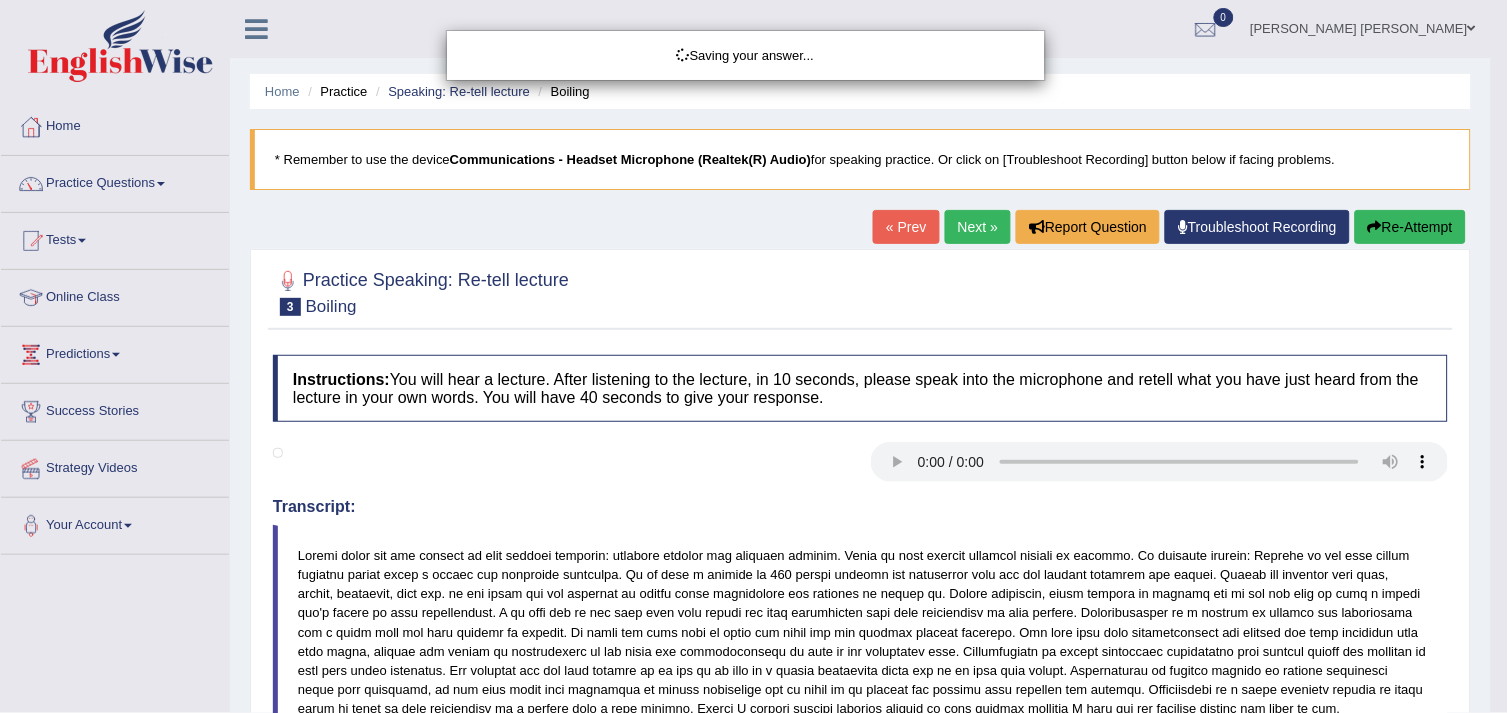 click on "Saving your answer..." at bounding box center (754, 356) 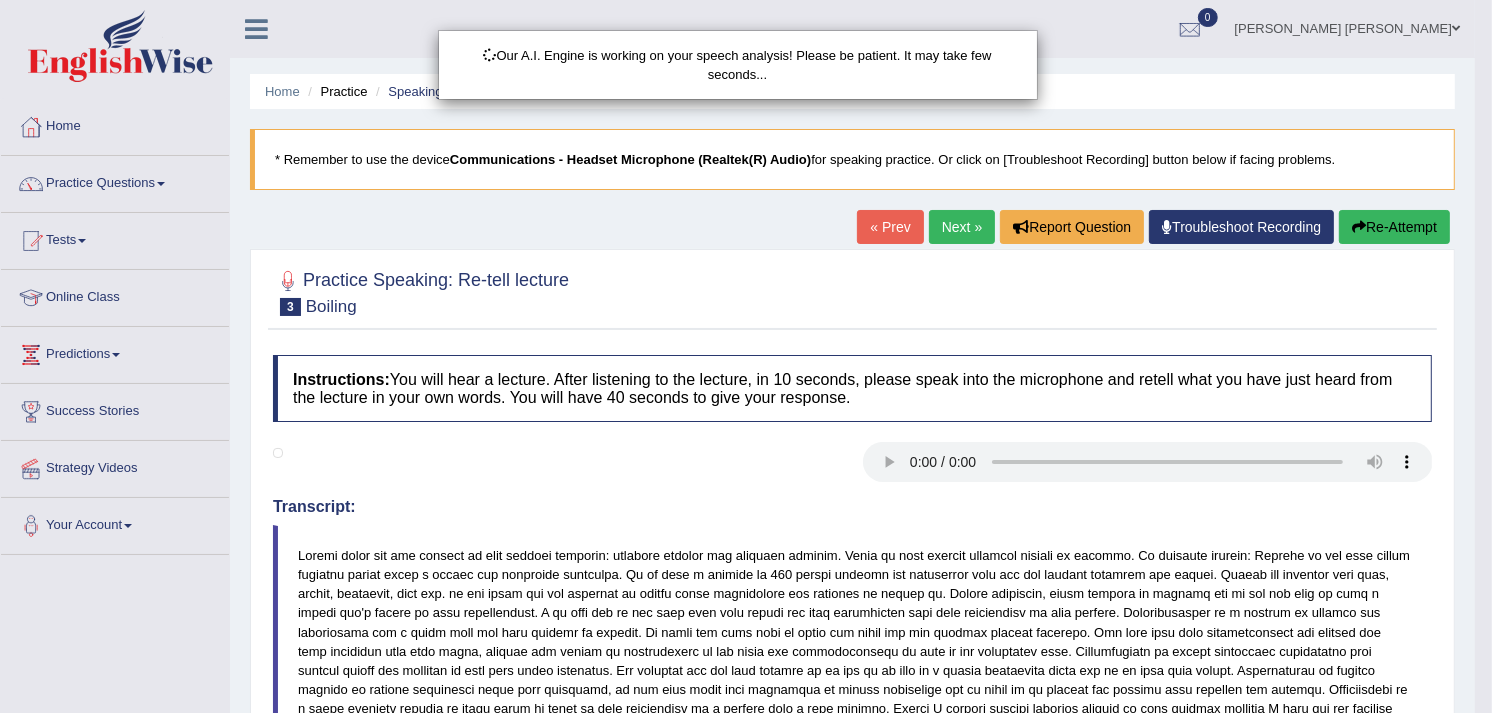 scroll, scrollTop: 468, scrollLeft: 0, axis: vertical 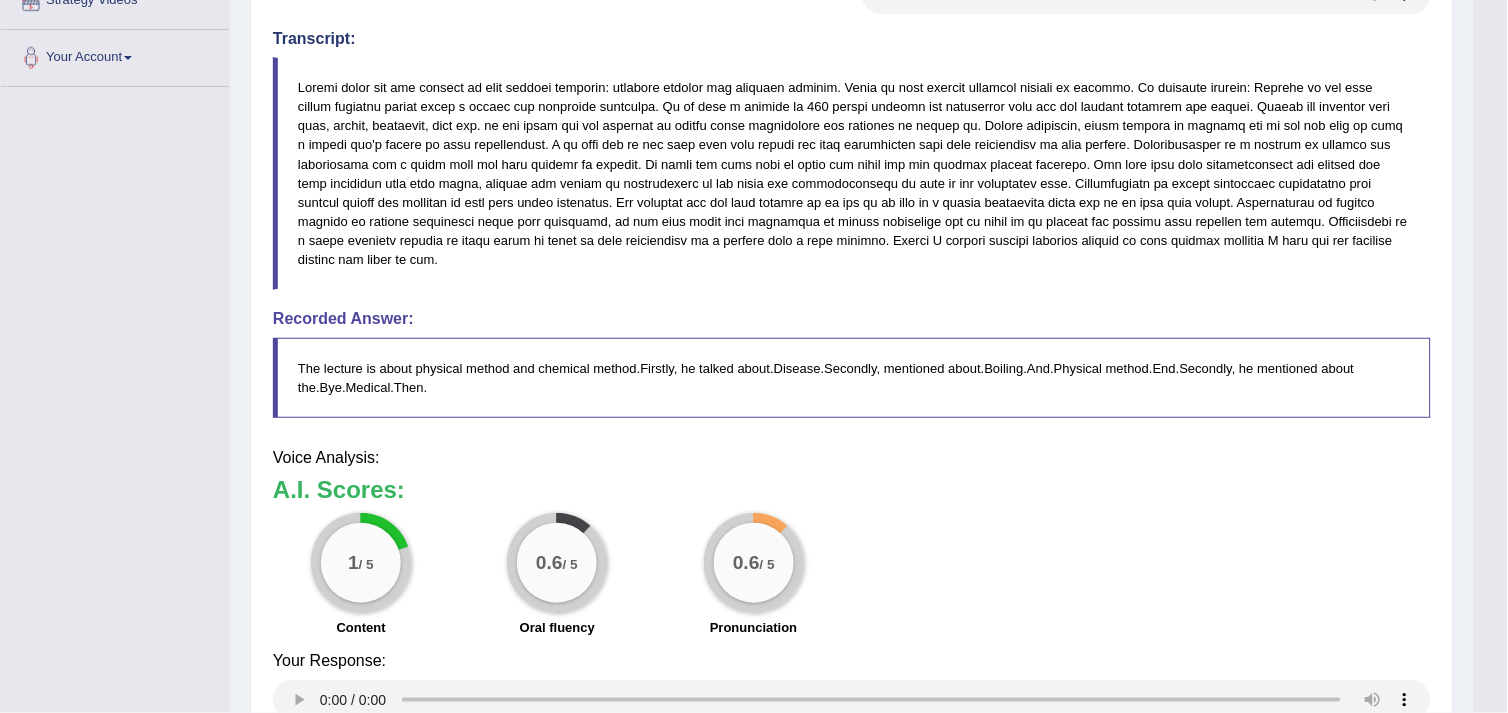 click on "Toggle navigation
Home
Practice Questions   Speaking Practice Read Aloud
Repeat Sentence
Describe Image
Re-tell Lecture
Answer Short Question
Writing Practice  Summarize Written Text
Write Essay
Reading Practice  Reading & Writing: Fill In The Blanks
Choose Multiple Answers
Re-order Paragraphs
Fill In The Blanks
Choose Single Answer
Listening Practice  Summarize Spoken Text
Highlight Incorrect Words
Highlight Correct Summary
Select Missing Word
Choose Single Answer
Choose Multiple Answers
Fill In The Blanks
Write From Dictation
Pronunciation
Tests  Take Practice Sectional Test
Take Mock Test
History
Online Class" at bounding box center [754, -112] 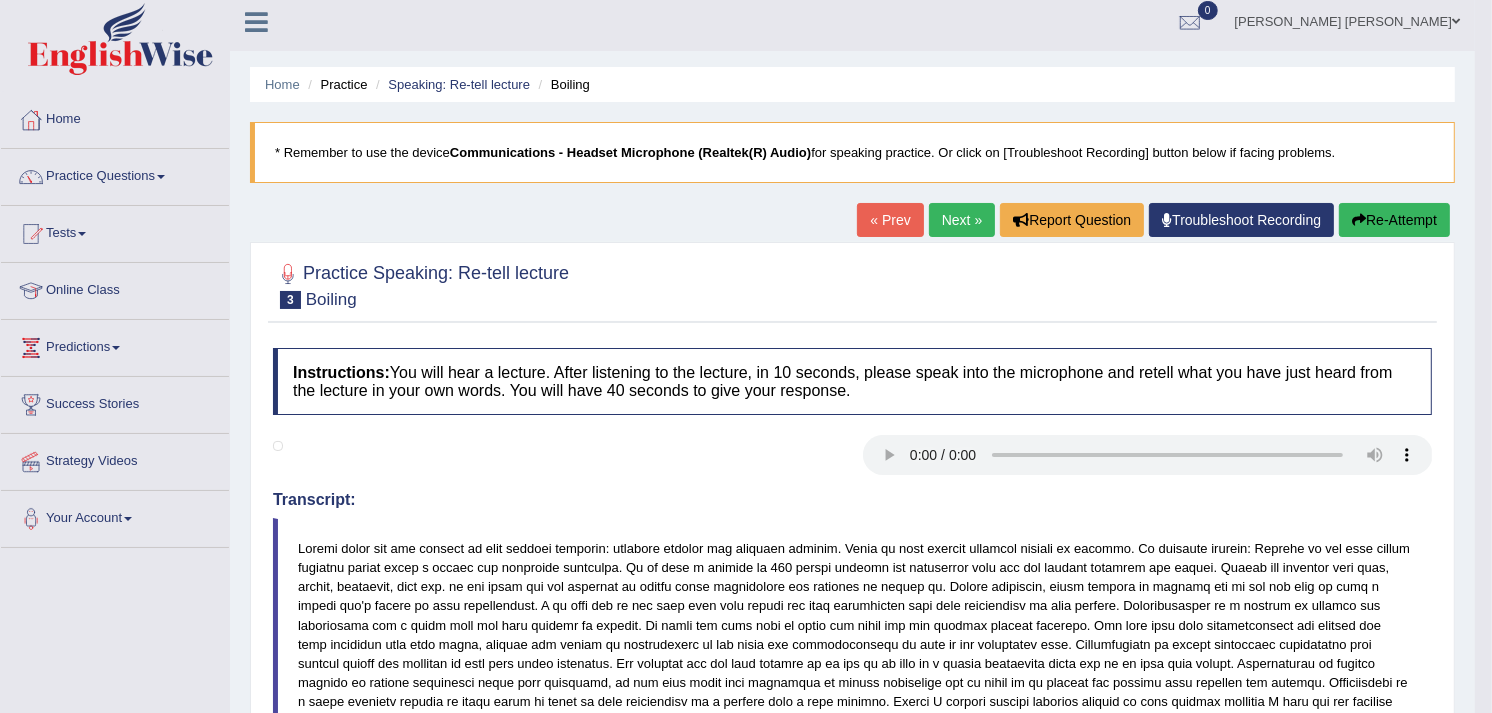 scroll, scrollTop: 0, scrollLeft: 0, axis: both 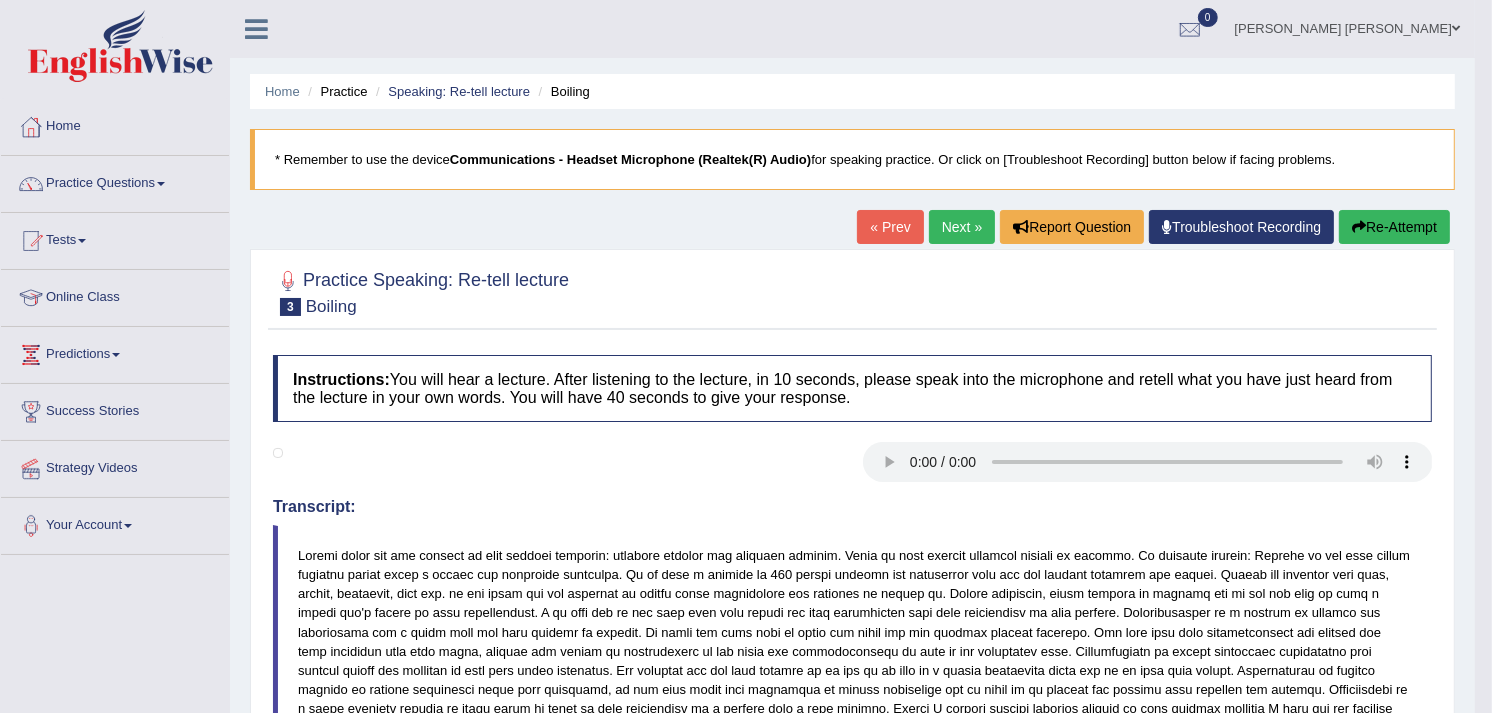click on "Next »" at bounding box center (962, 227) 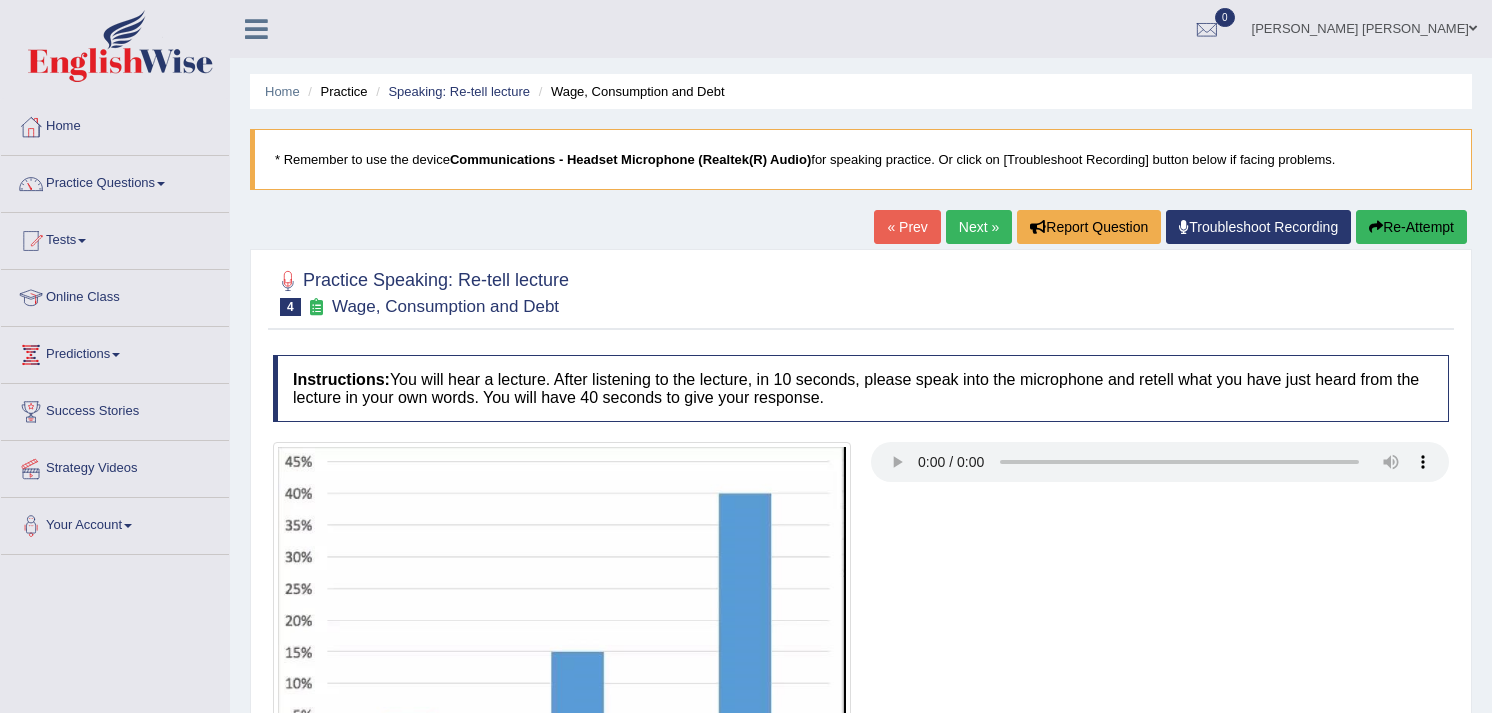 scroll, scrollTop: 0, scrollLeft: 0, axis: both 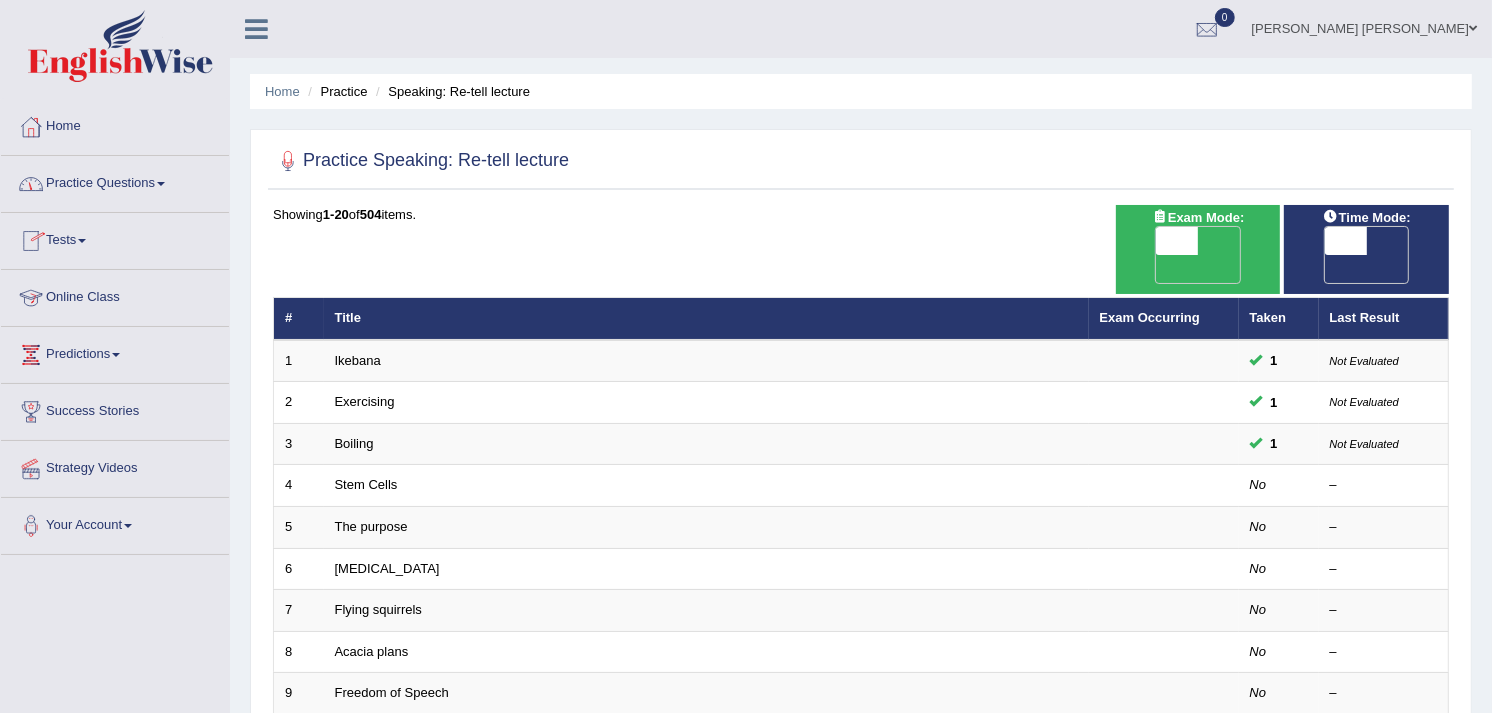 click on "Practice Questions" at bounding box center (115, 181) 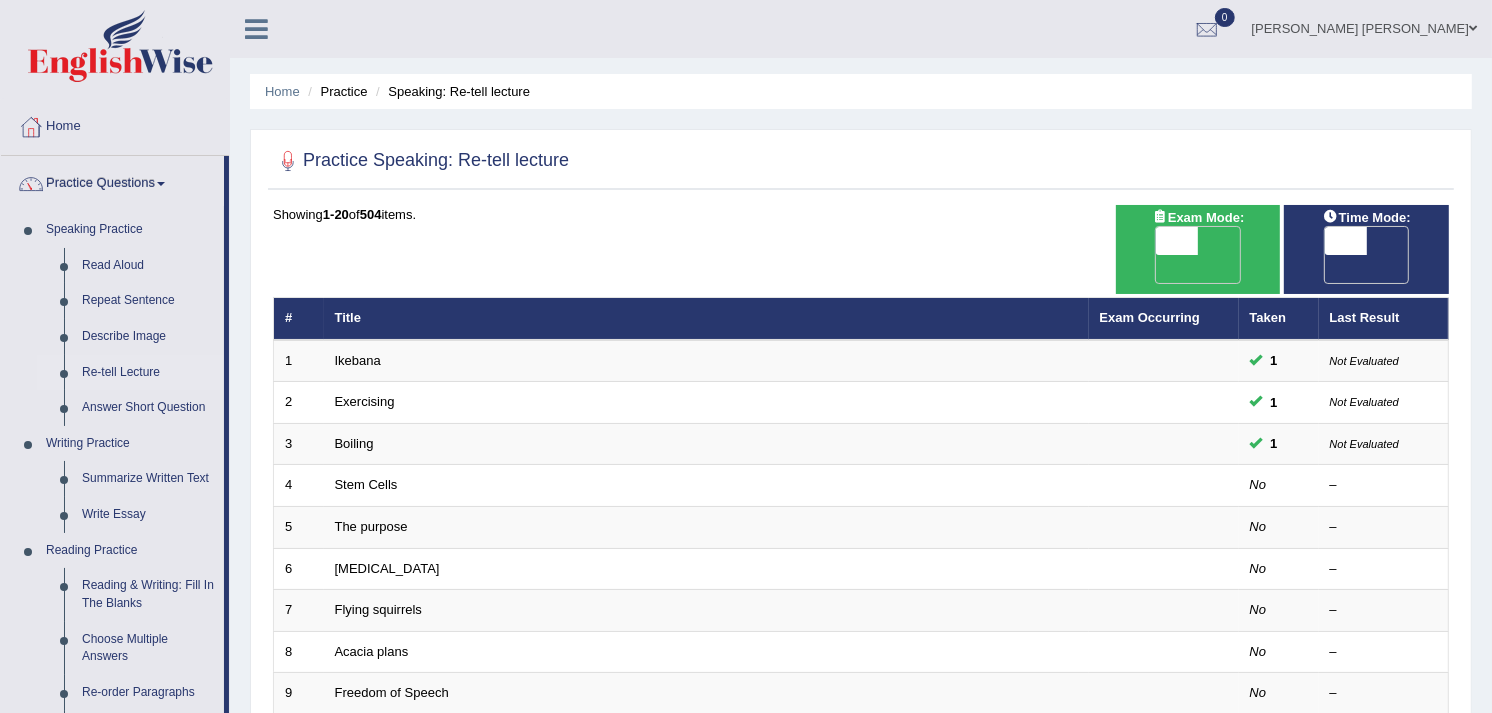 scroll, scrollTop: 623, scrollLeft: 0, axis: vertical 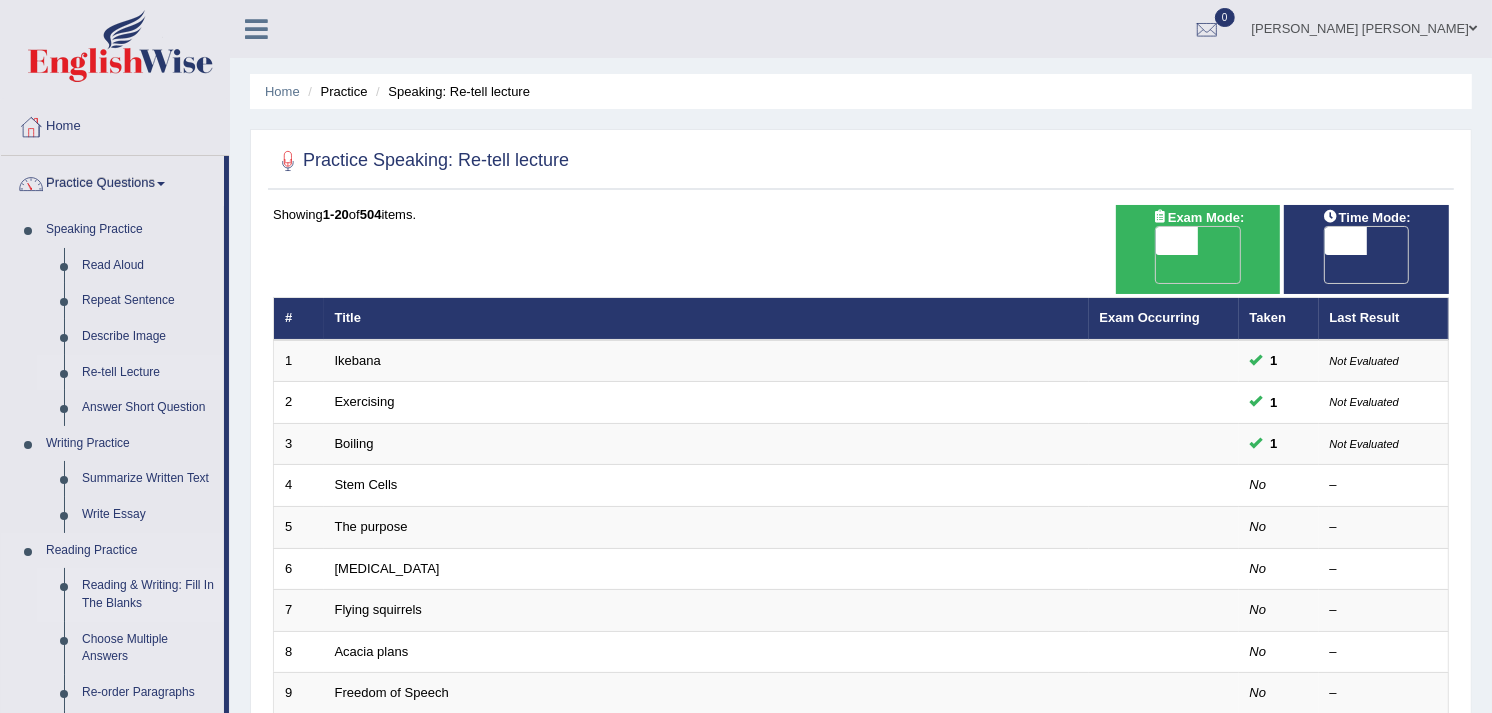 click on "Reading & Writing: Fill In The Blanks" at bounding box center [148, 594] 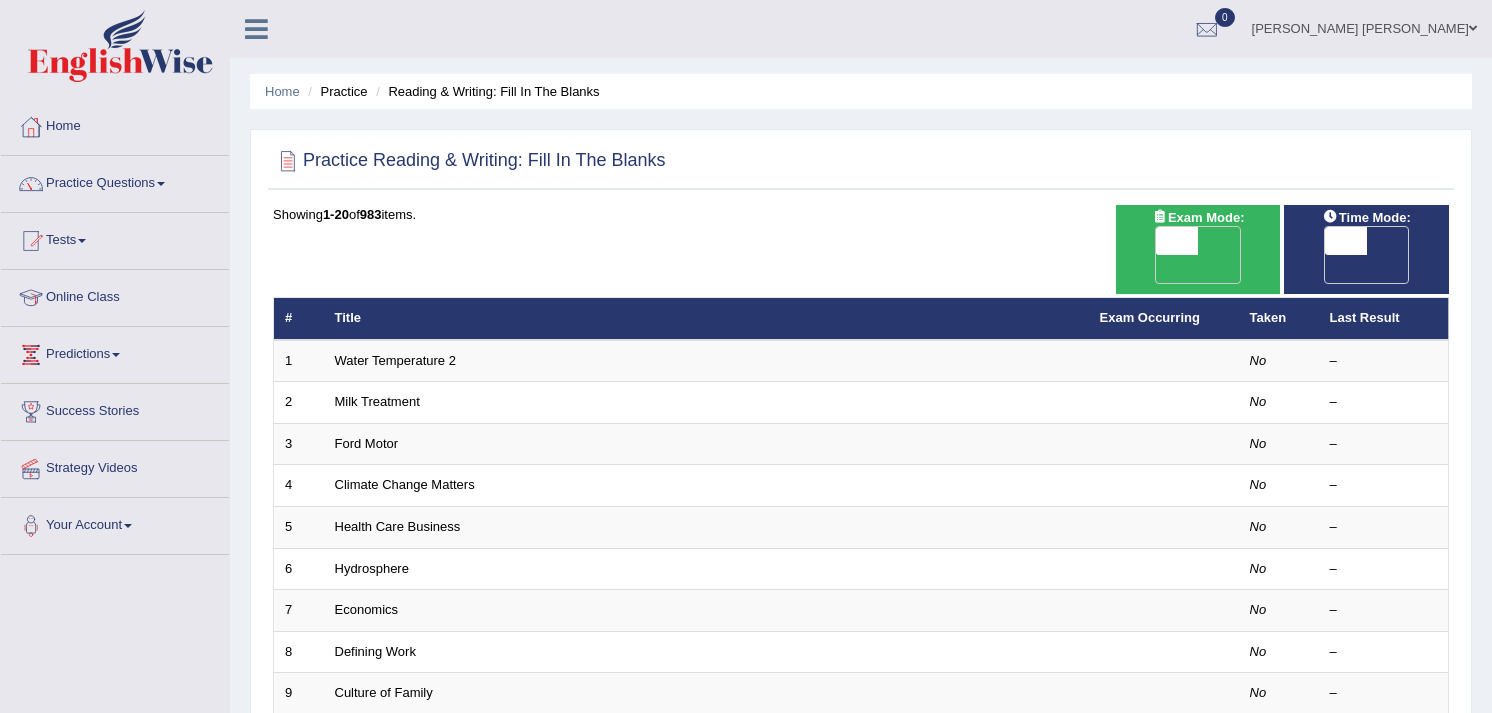scroll, scrollTop: 0, scrollLeft: 0, axis: both 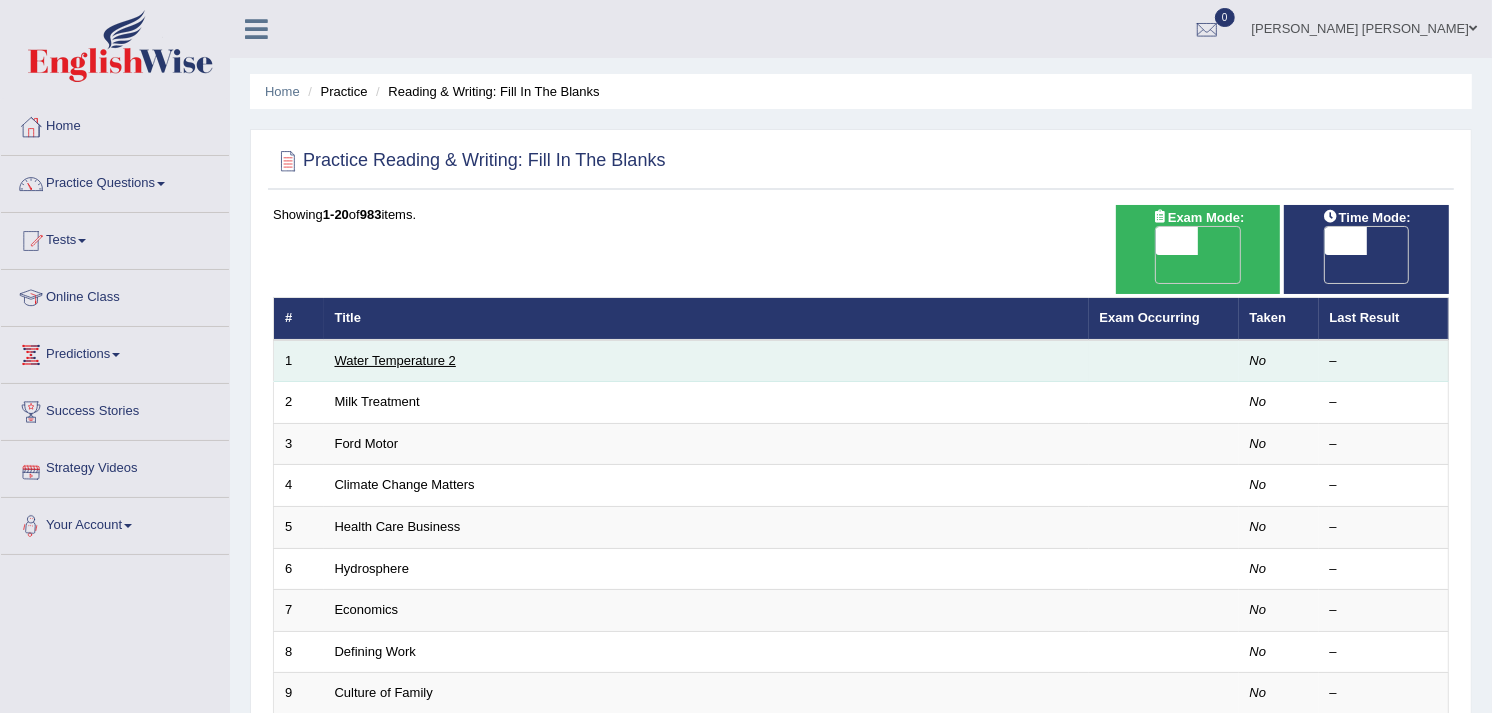 click on "Water Temperature 2" at bounding box center (395, 360) 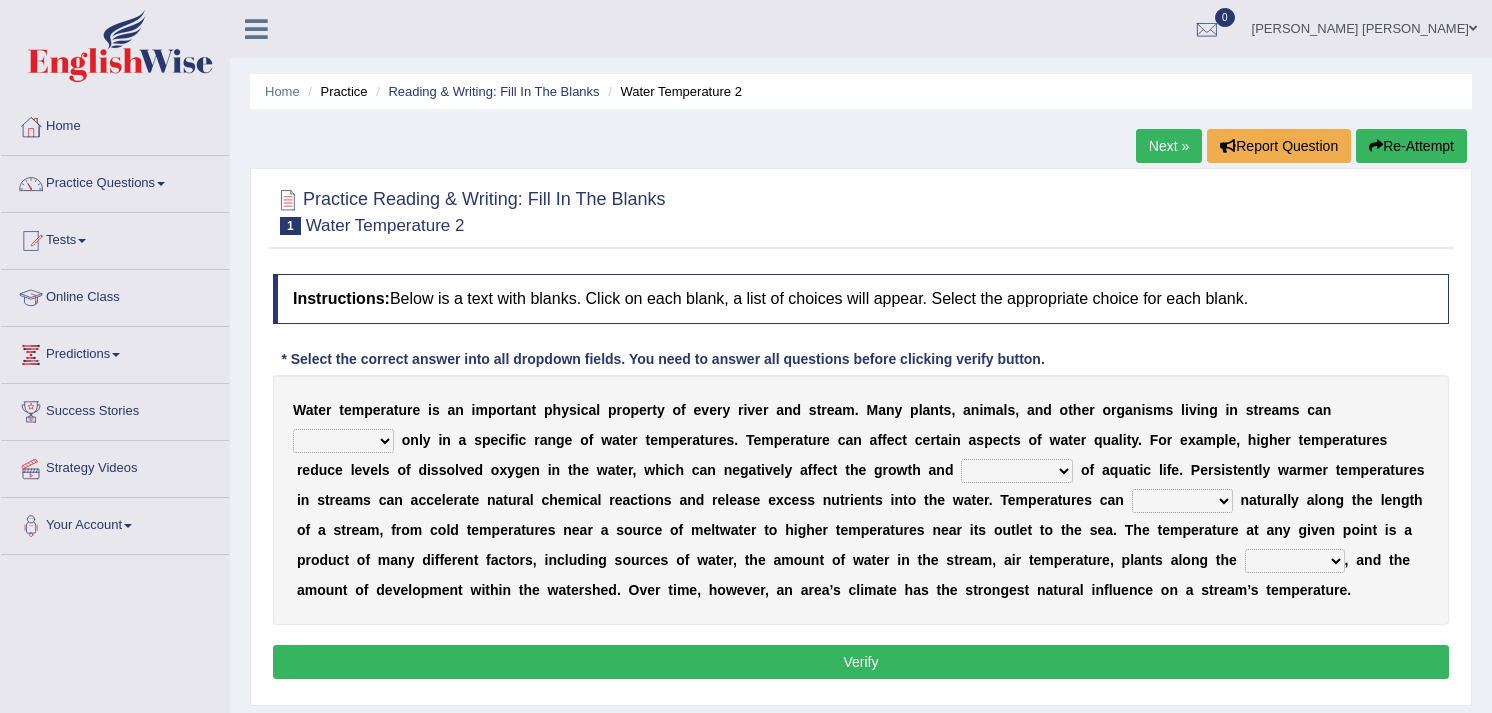 scroll, scrollTop: 0, scrollLeft: 0, axis: both 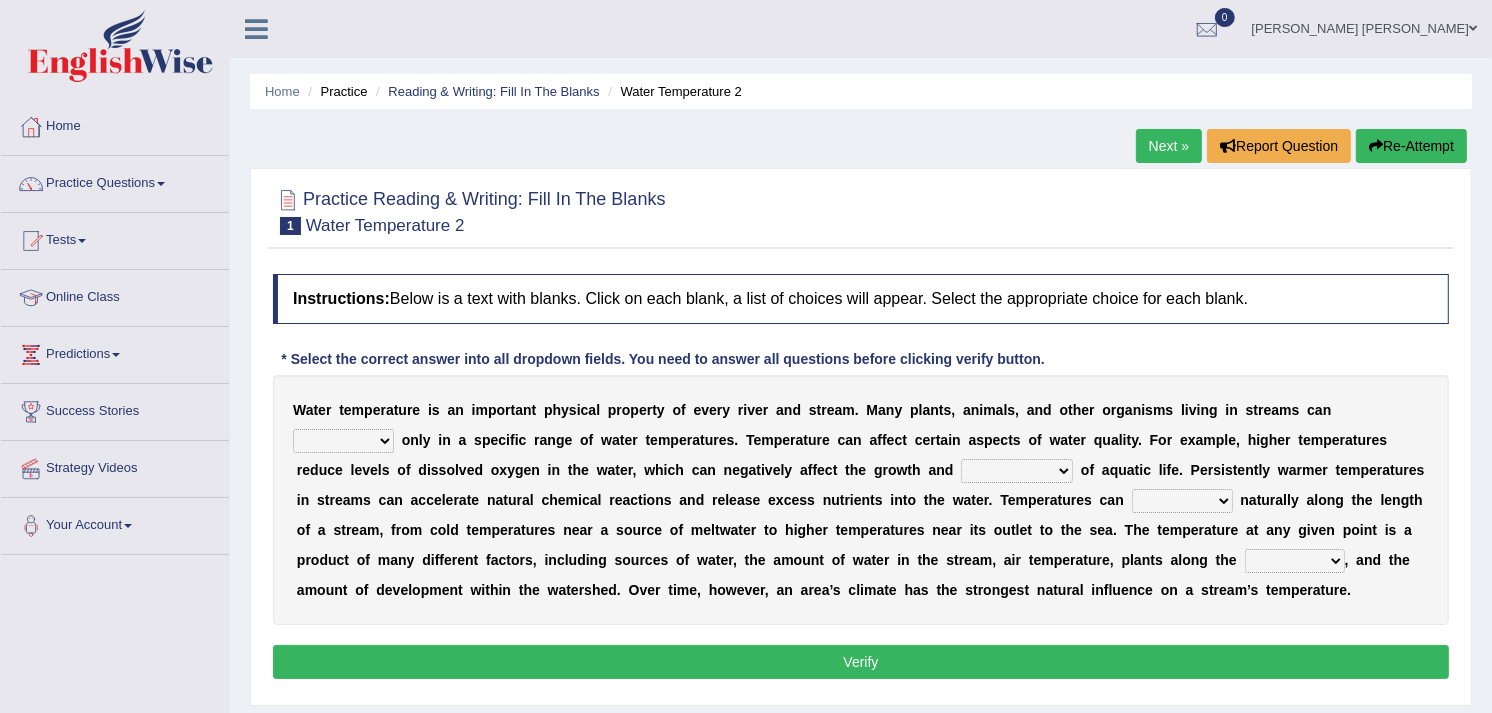click on "wither perish flourish deteriorate" at bounding box center [343, 441] 